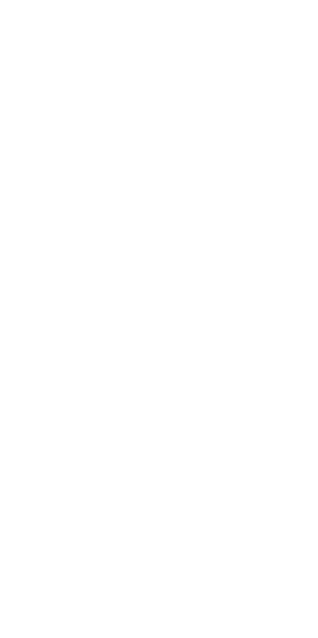 scroll, scrollTop: 0, scrollLeft: 0, axis: both 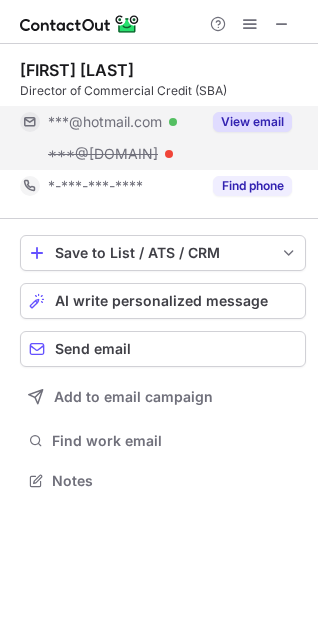 click on "View email" at bounding box center (252, 122) 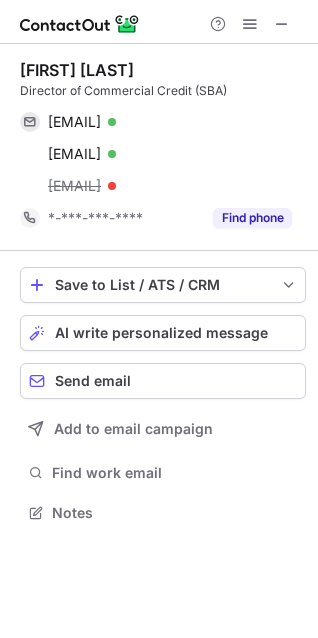 scroll, scrollTop: 10, scrollLeft: 10, axis: both 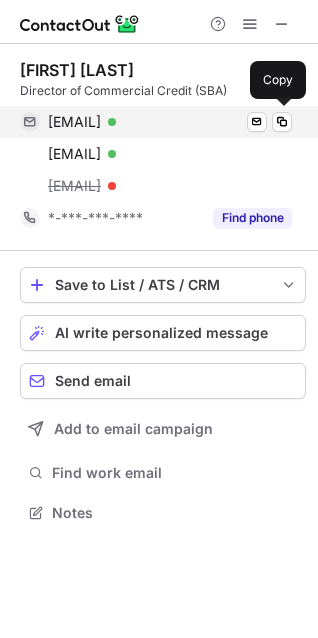 drag, startPoint x: 47, startPoint y: 131, endPoint x: 205, endPoint y: 125, distance: 158.11388 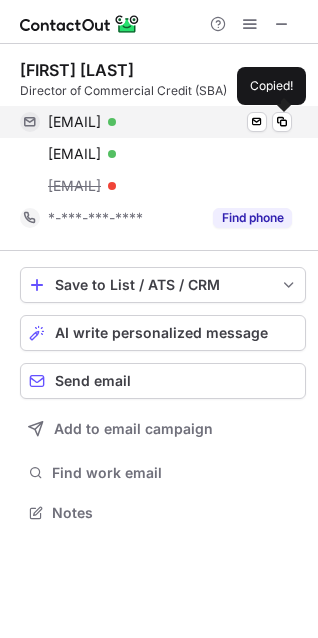 copy on "jdouridas@hotmail.com" 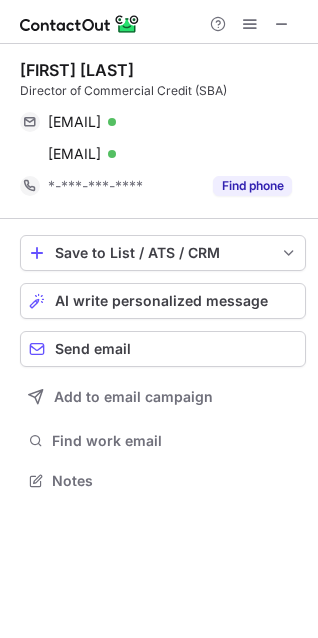 scroll, scrollTop: 467, scrollLeft: 318, axis: both 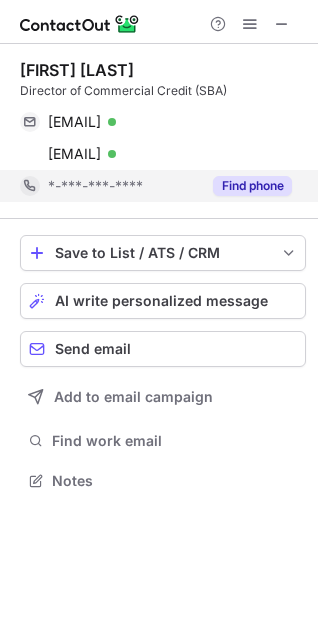 click on "Find phone" at bounding box center (252, 186) 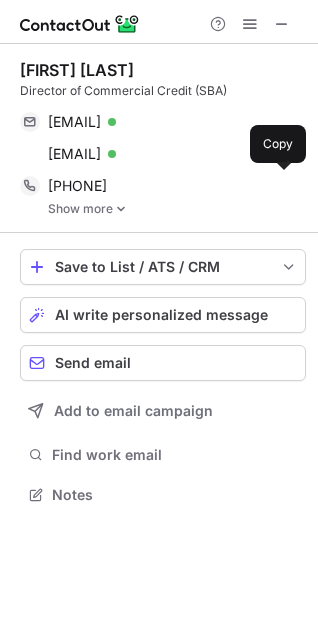 scroll, scrollTop: 10, scrollLeft: 10, axis: both 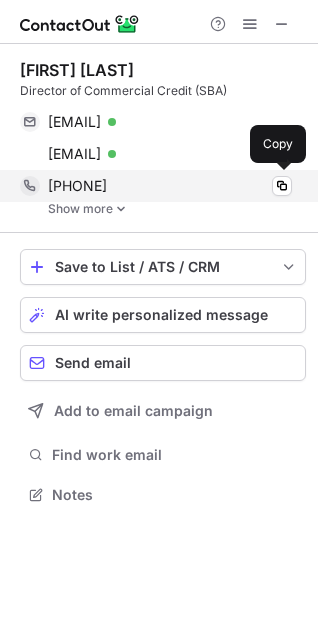 drag, startPoint x: 60, startPoint y: 191, endPoint x: 140, endPoint y: 192, distance: 80.00625 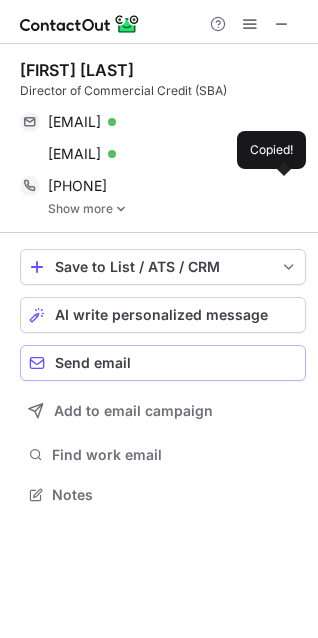 copy on "16147381082" 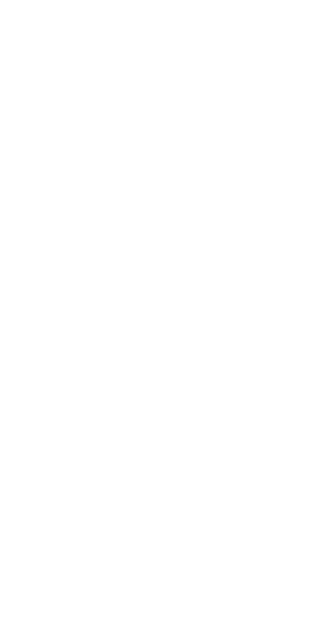 scroll, scrollTop: 0, scrollLeft: 0, axis: both 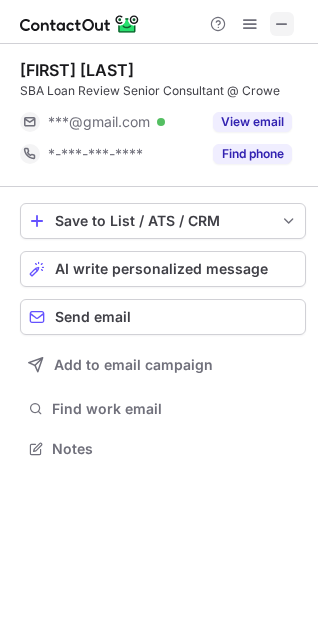 click at bounding box center [282, 24] 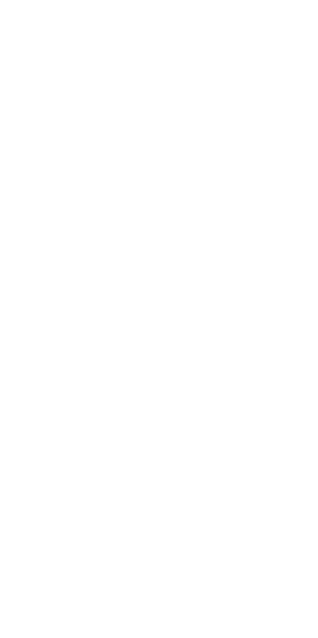 scroll, scrollTop: 0, scrollLeft: 0, axis: both 